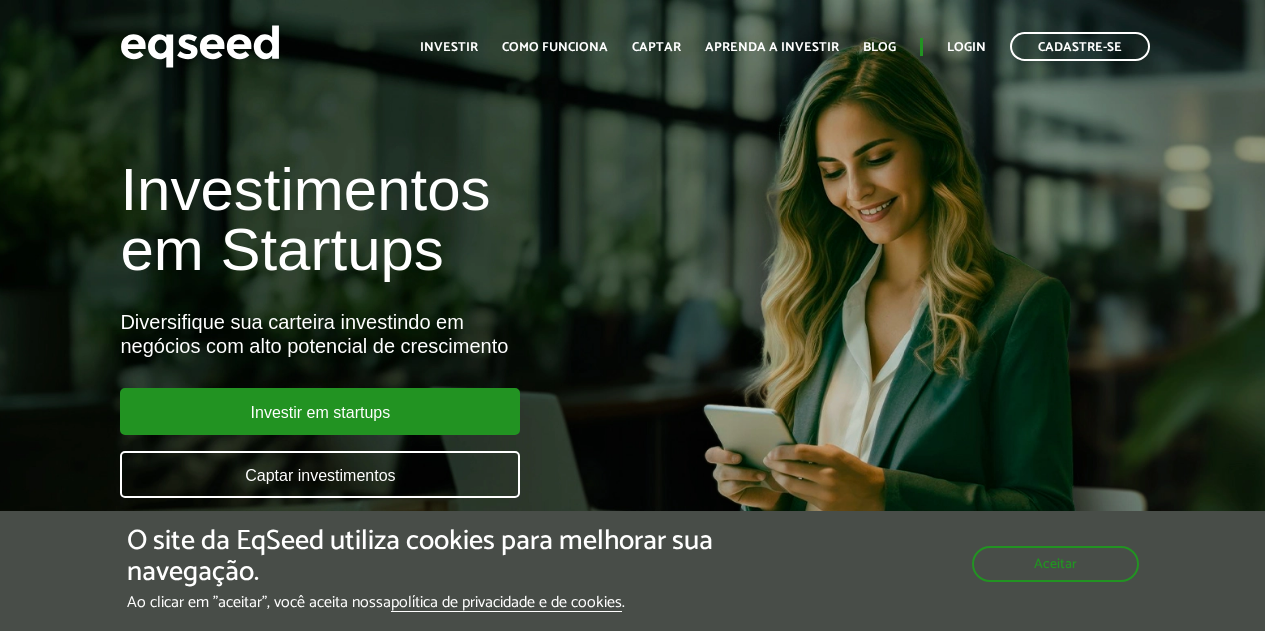 scroll, scrollTop: 0, scrollLeft: 0, axis: both 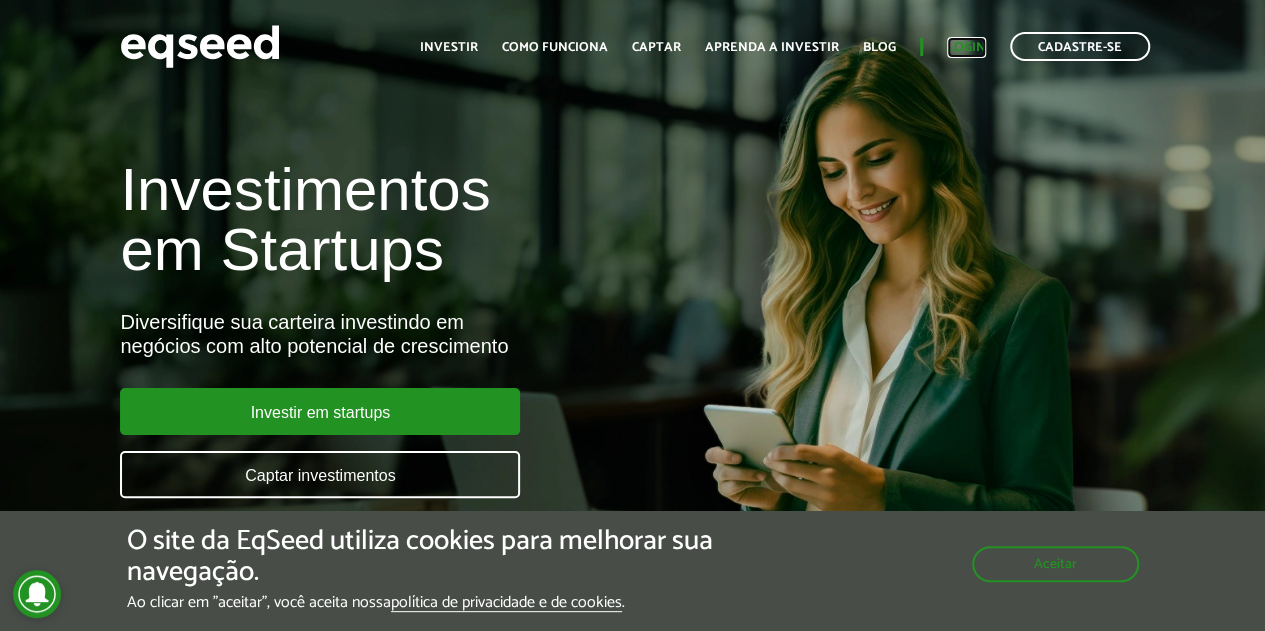click on "Login" at bounding box center (966, 47) 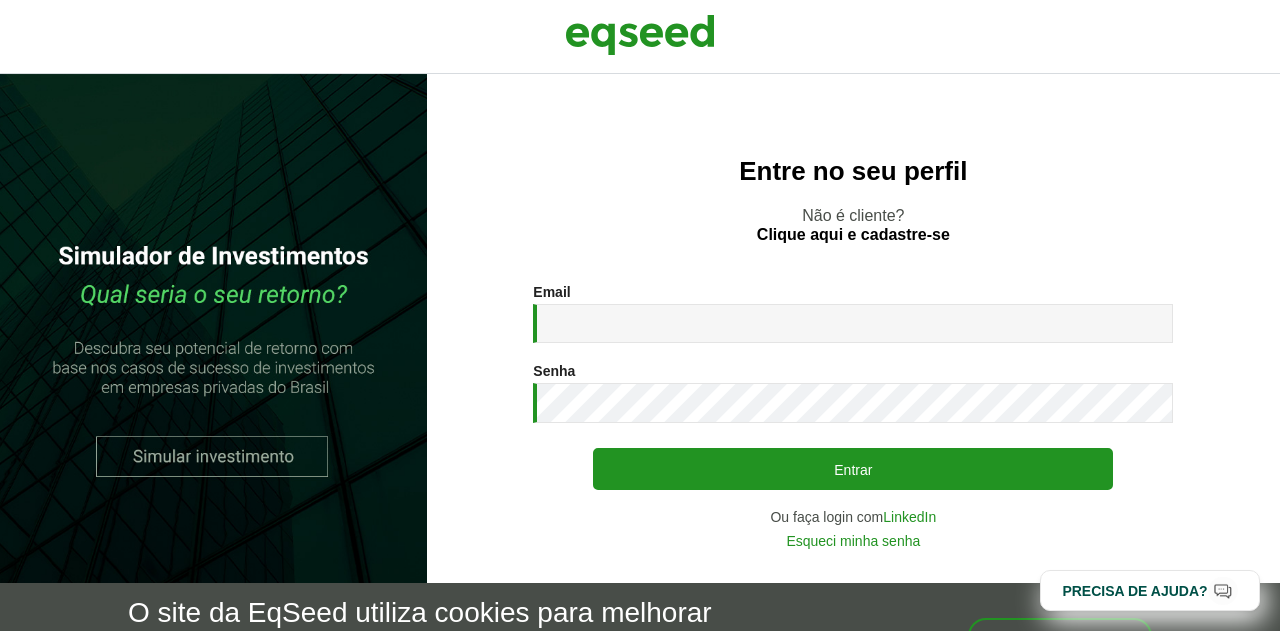 scroll, scrollTop: 0, scrollLeft: 0, axis: both 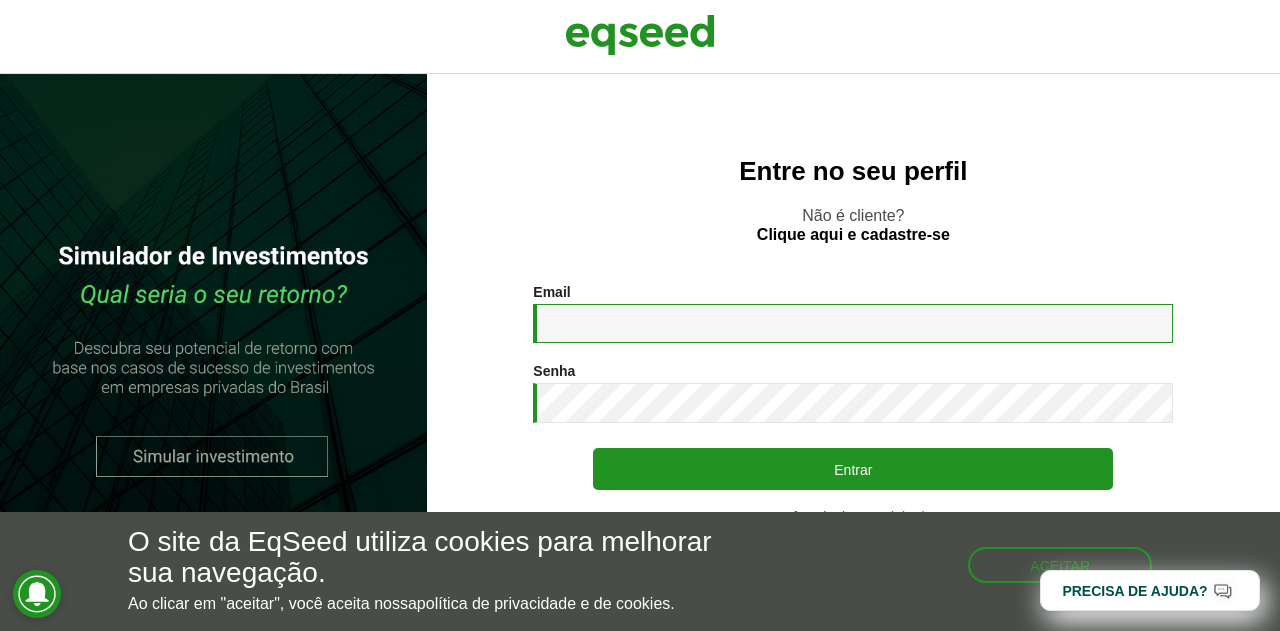 click on "Email  *" at bounding box center (853, 323) 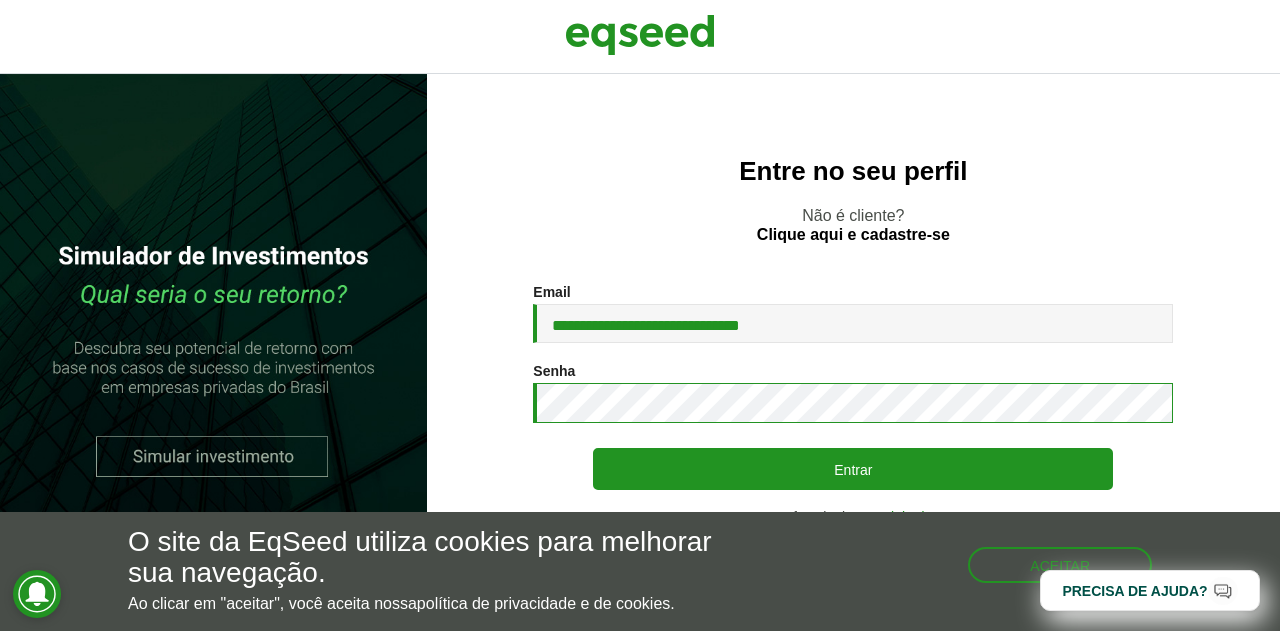 click on "Entrar" at bounding box center [853, 469] 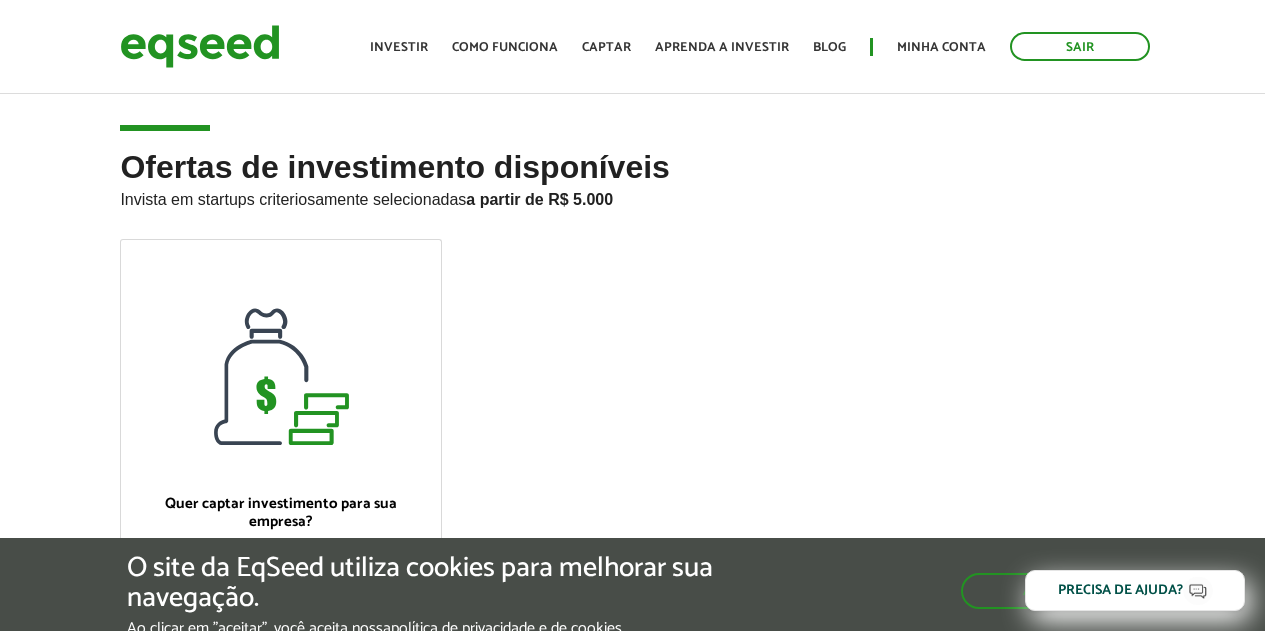 scroll, scrollTop: 0, scrollLeft: 0, axis: both 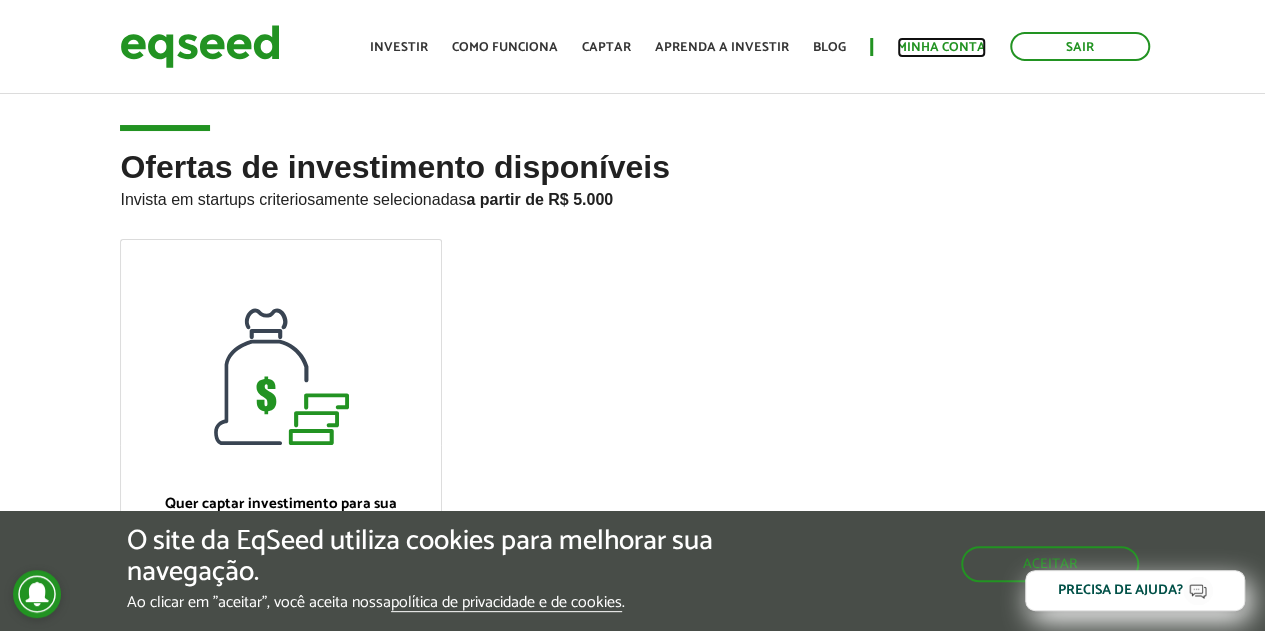 click on "Minha conta" at bounding box center [941, 47] 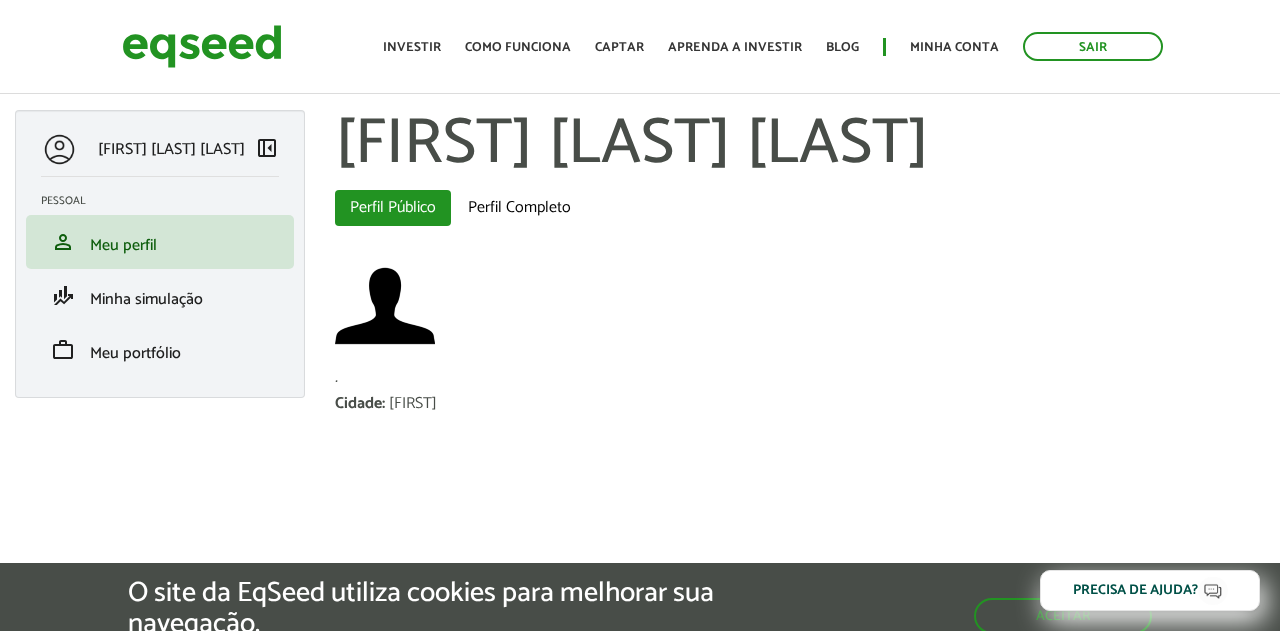 scroll, scrollTop: 0, scrollLeft: 0, axis: both 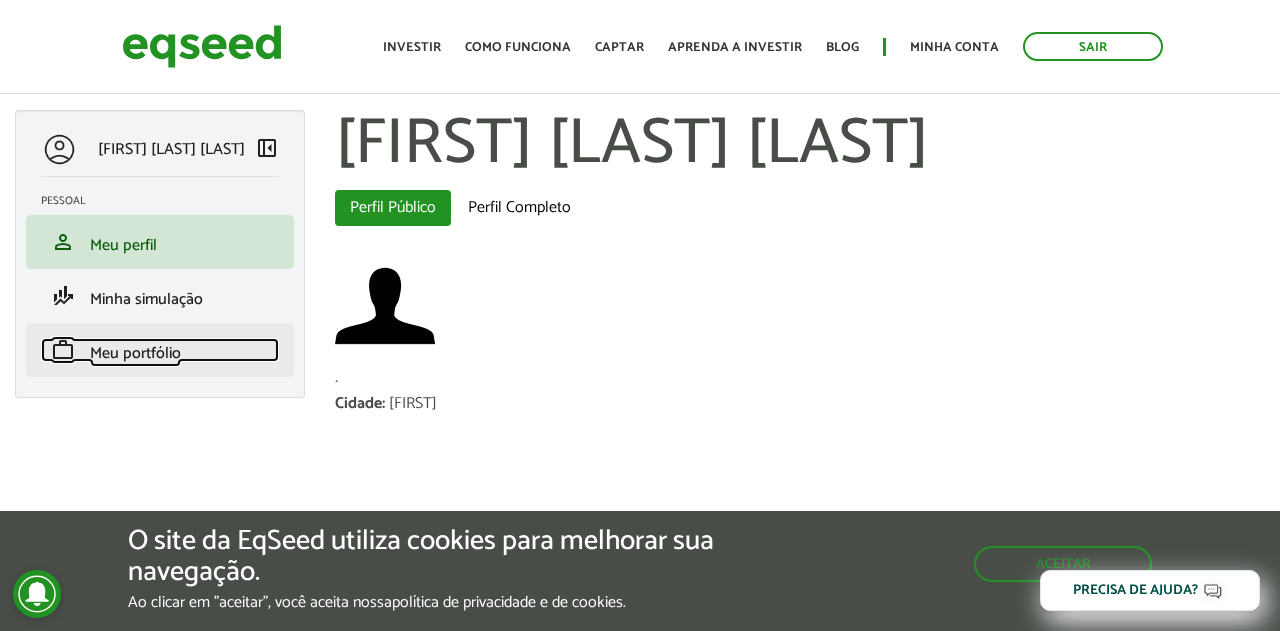 click on "Meu portfólio" at bounding box center (135, 353) 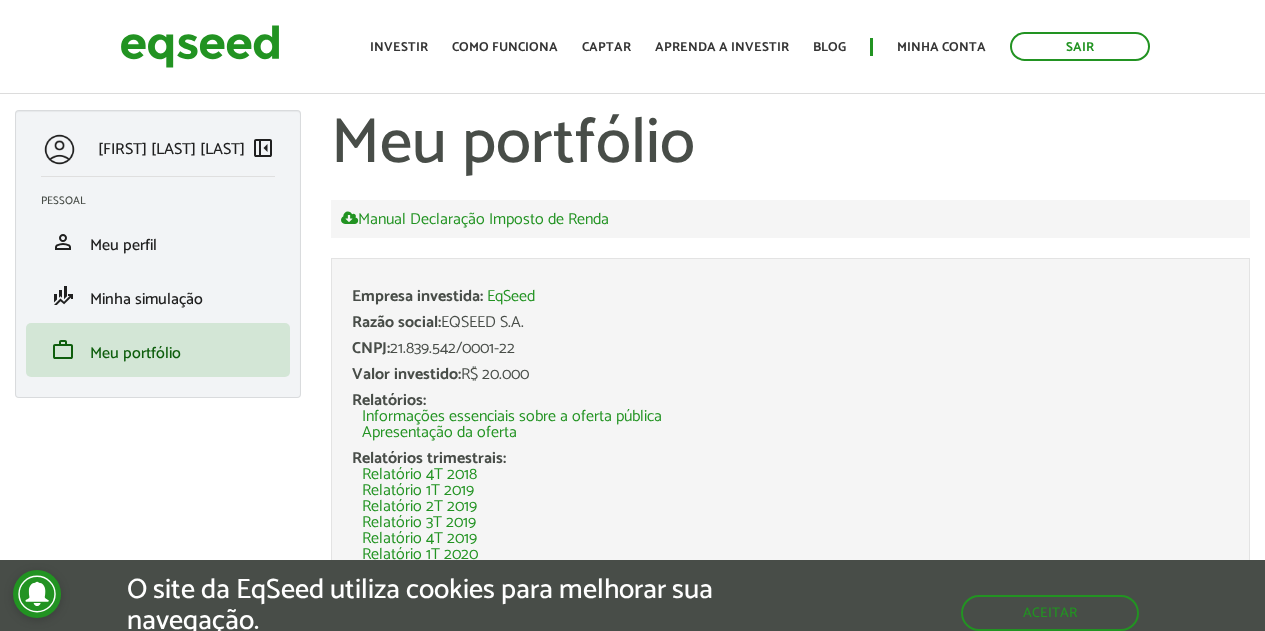scroll, scrollTop: 0, scrollLeft: 0, axis: both 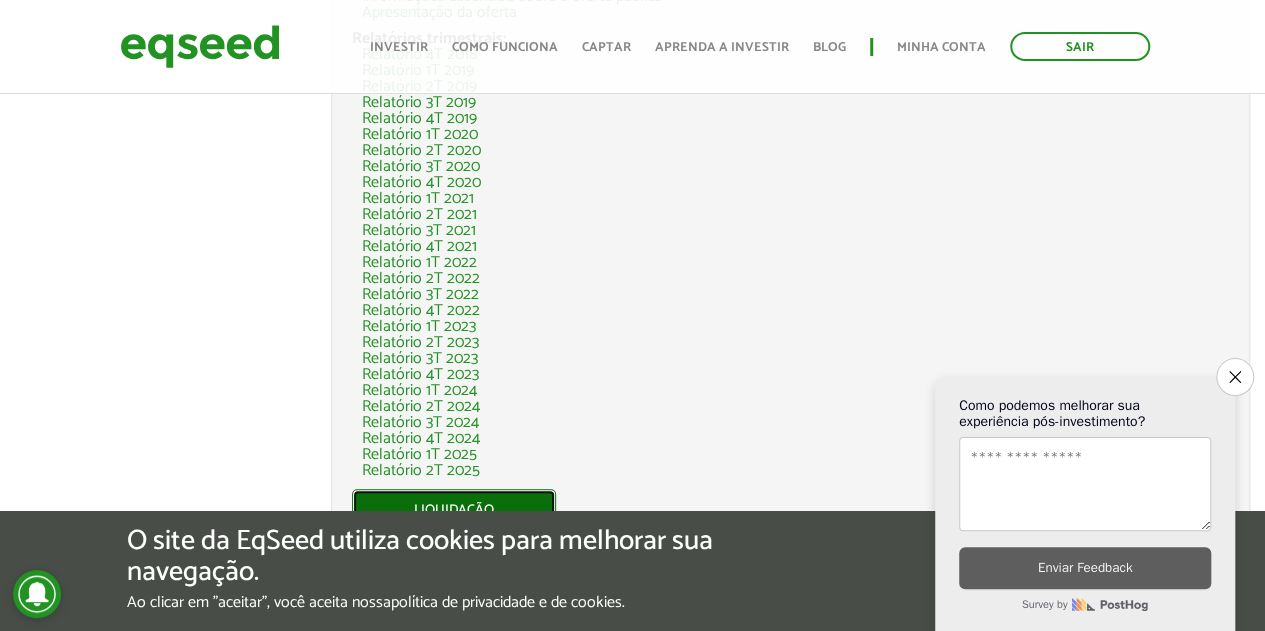 click on "Liquidação" at bounding box center (454, 510) 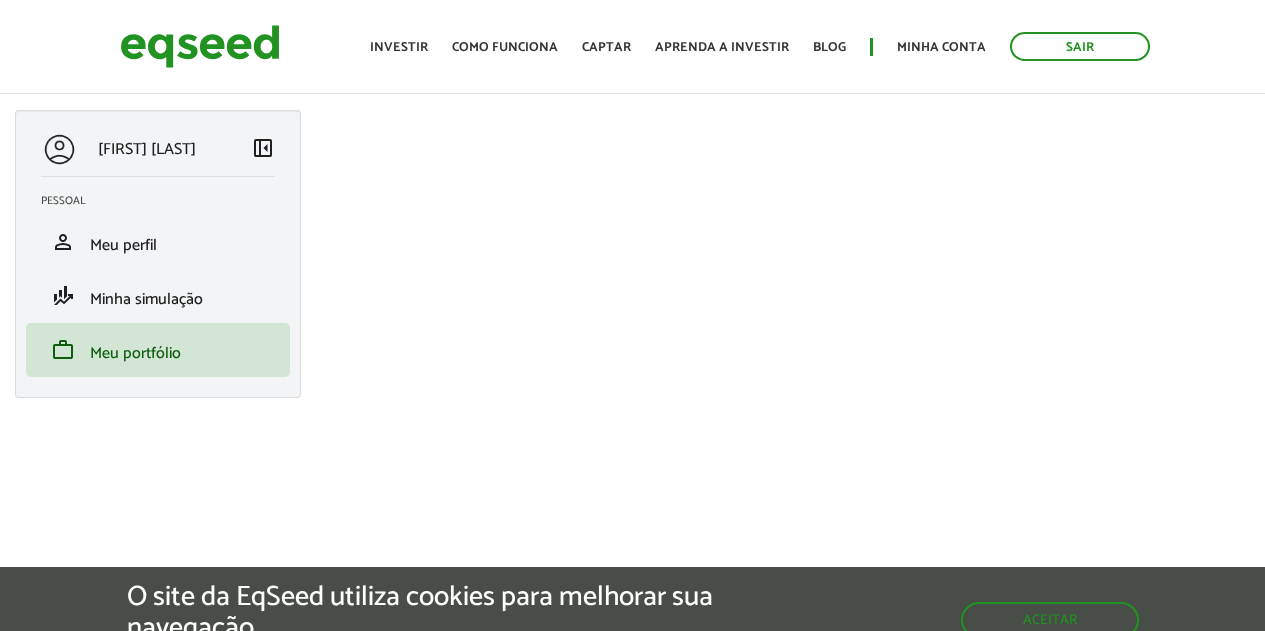 scroll, scrollTop: 0, scrollLeft: 0, axis: both 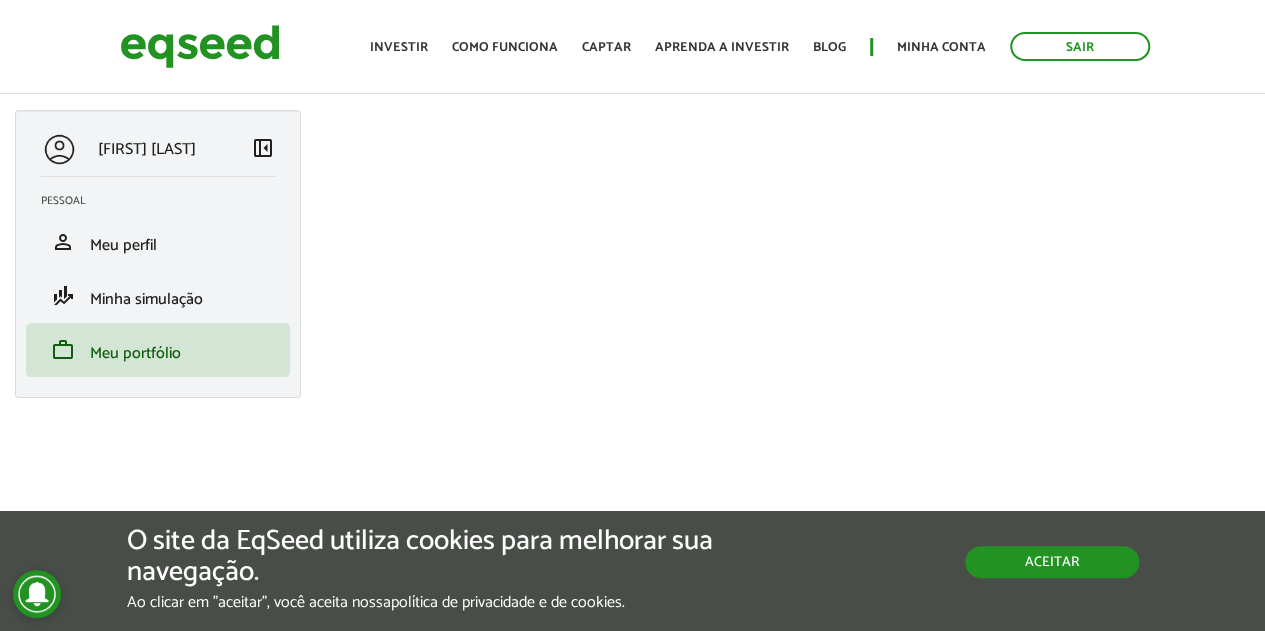 click on "Aceitar" at bounding box center [1052, 562] 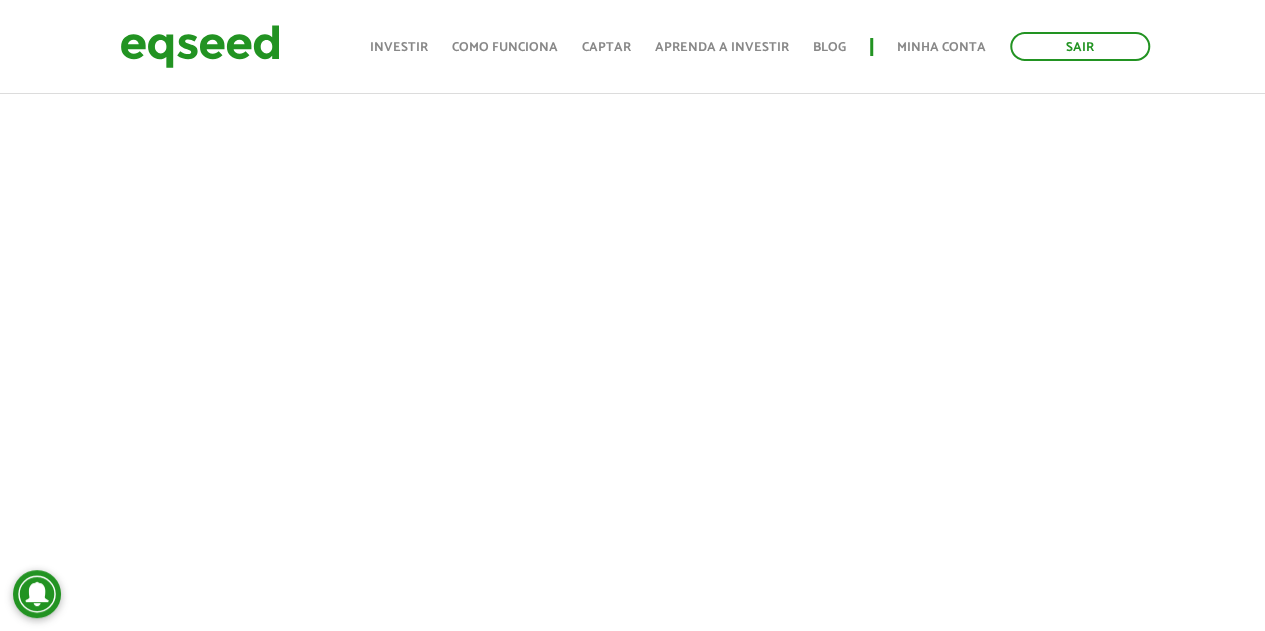 scroll, scrollTop: 788, scrollLeft: 0, axis: vertical 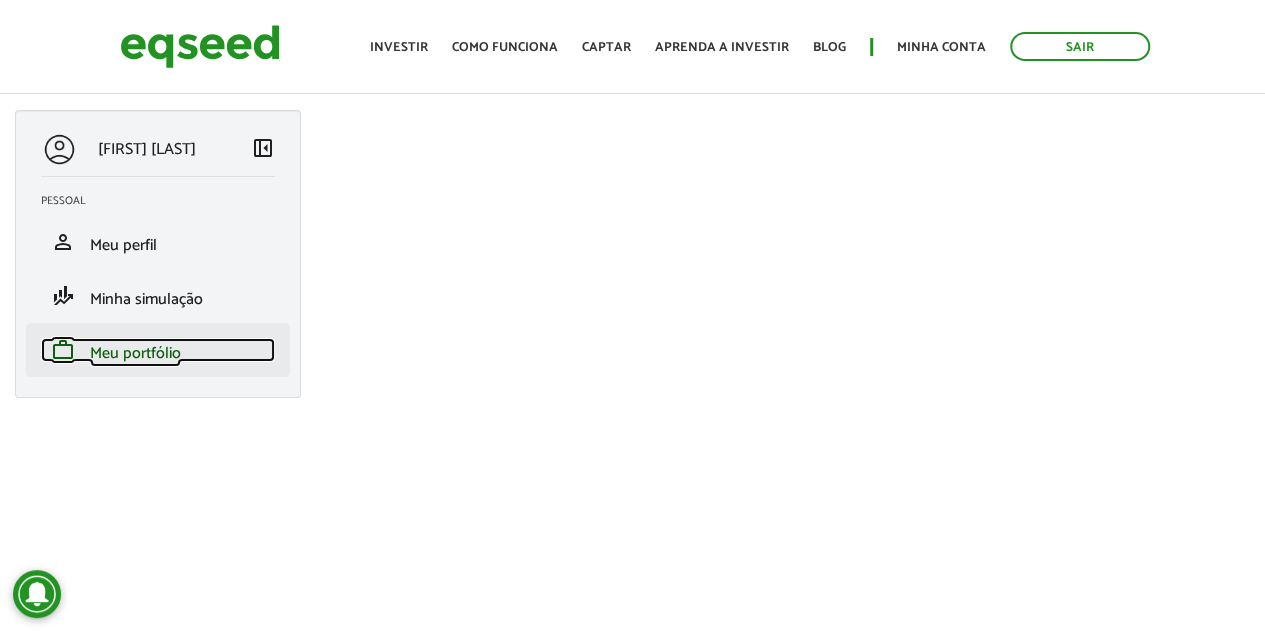 click on "Meu portfólio" at bounding box center (135, 353) 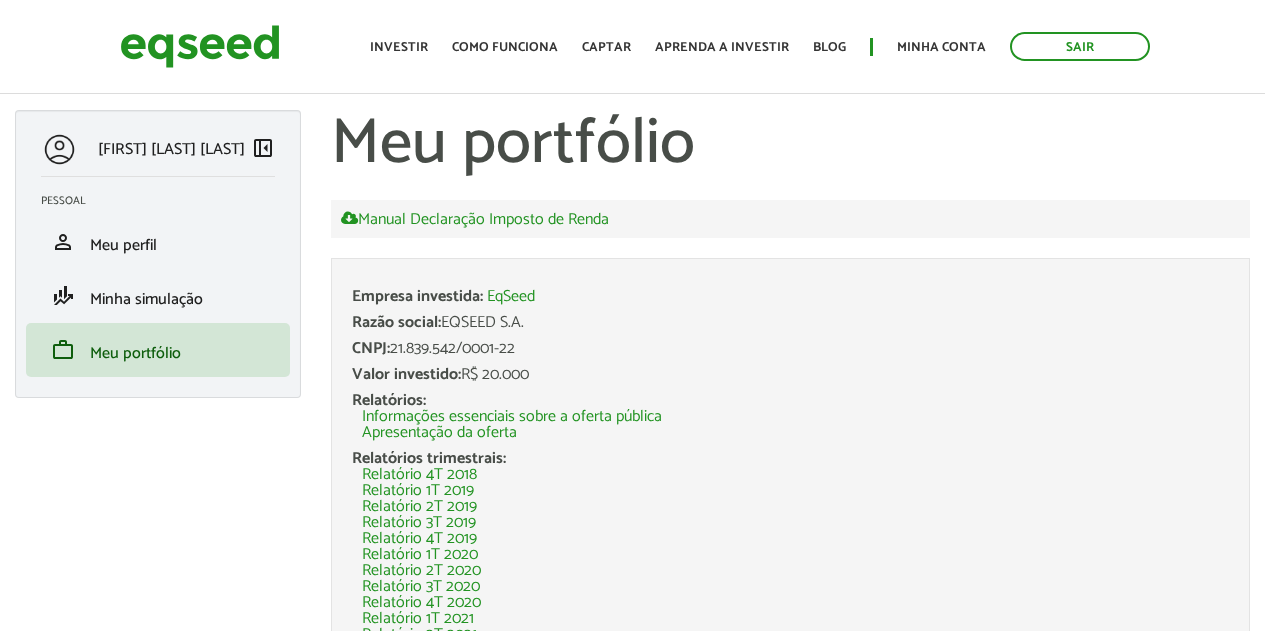scroll, scrollTop: 0, scrollLeft: 0, axis: both 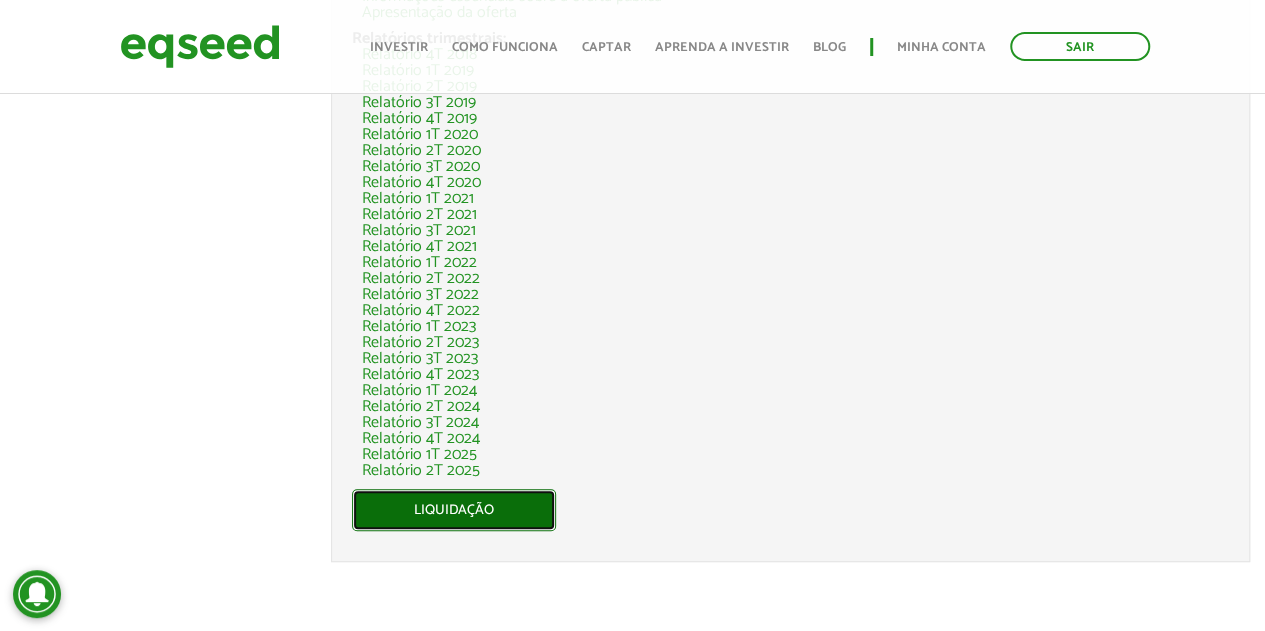 click on "Liquidação" at bounding box center (454, 510) 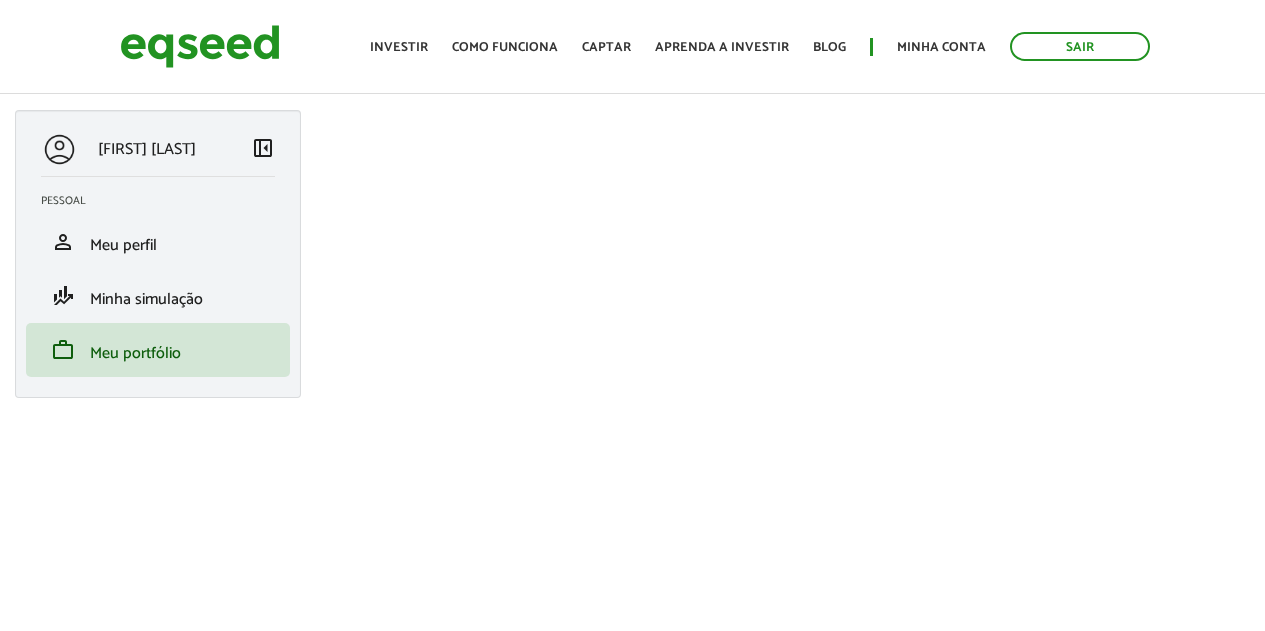 scroll, scrollTop: 0, scrollLeft: 0, axis: both 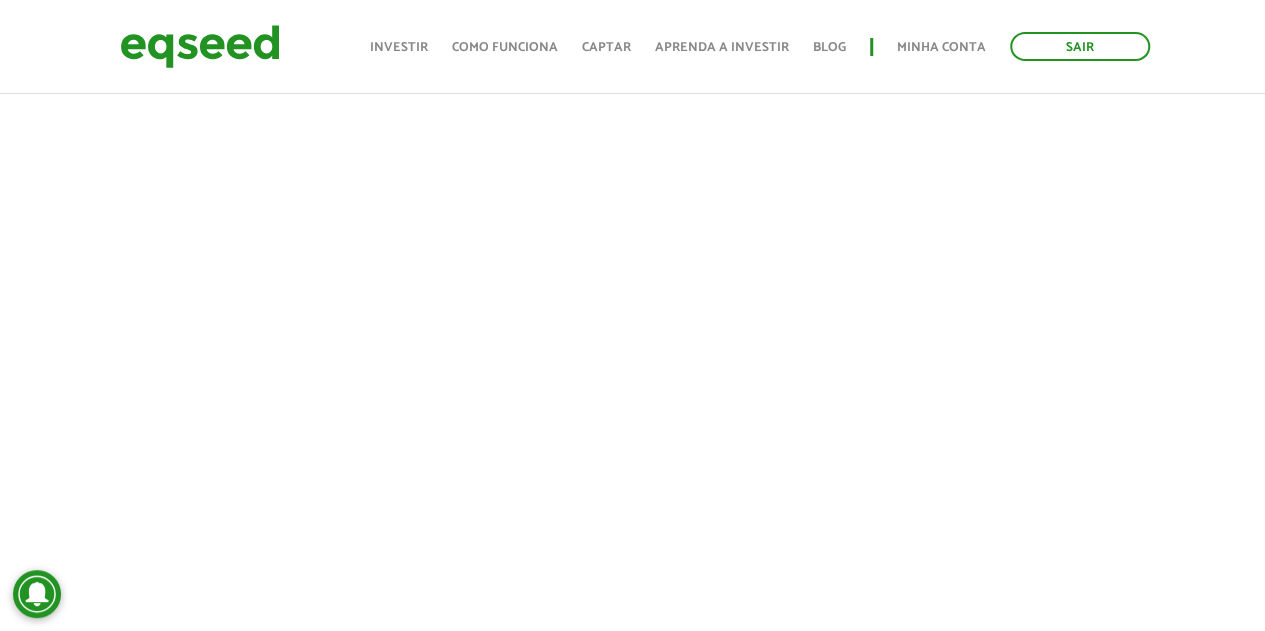 click on "[NAME] [NAME]
left_panel_close
Pessoal
person Meu perfil
finance_mode Minha simulação
work Meu portfólio
Liquidação
Voltar" at bounding box center [632, 957] 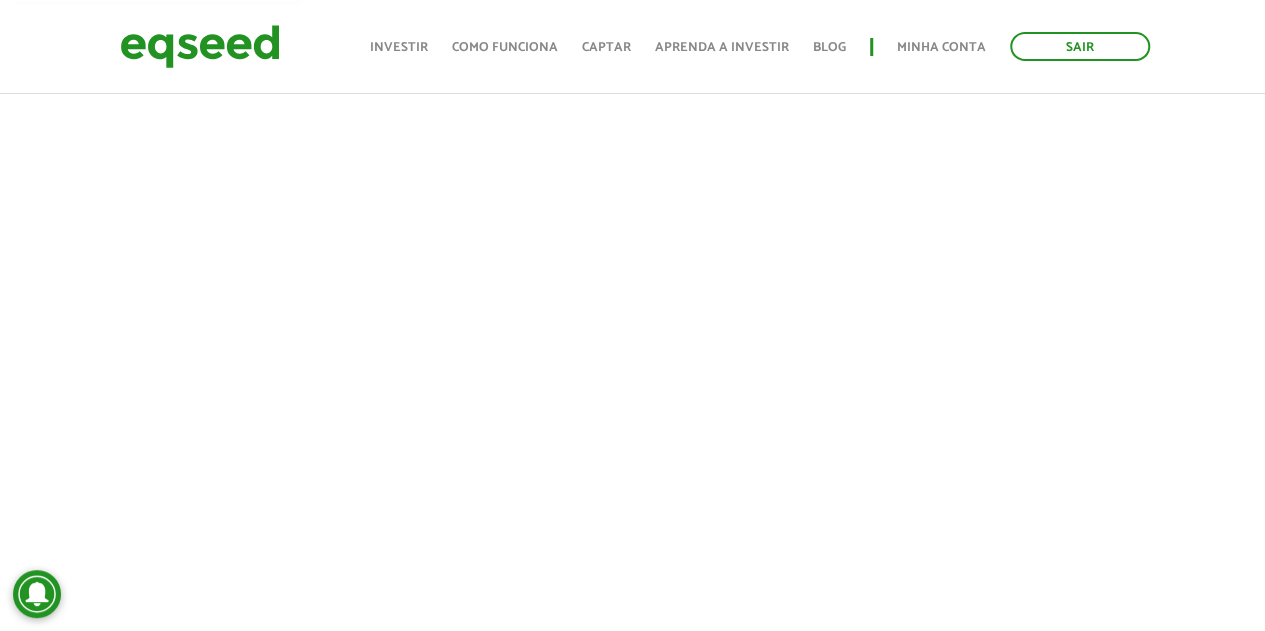 scroll, scrollTop: 396, scrollLeft: 0, axis: vertical 